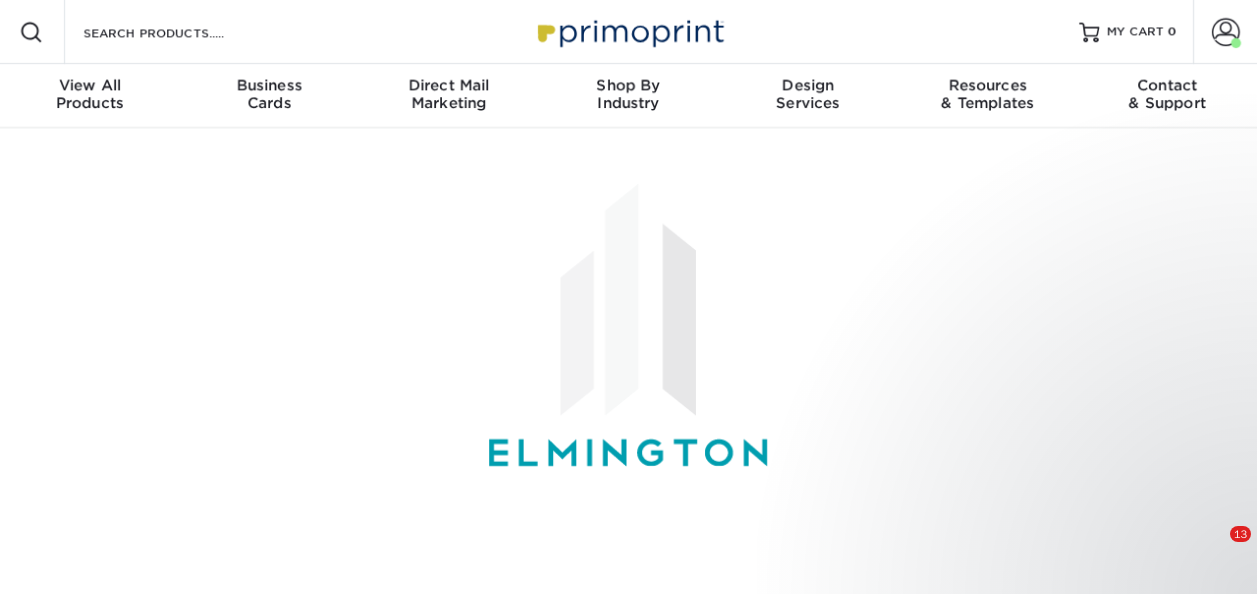 scroll, scrollTop: 1019, scrollLeft: 0, axis: vertical 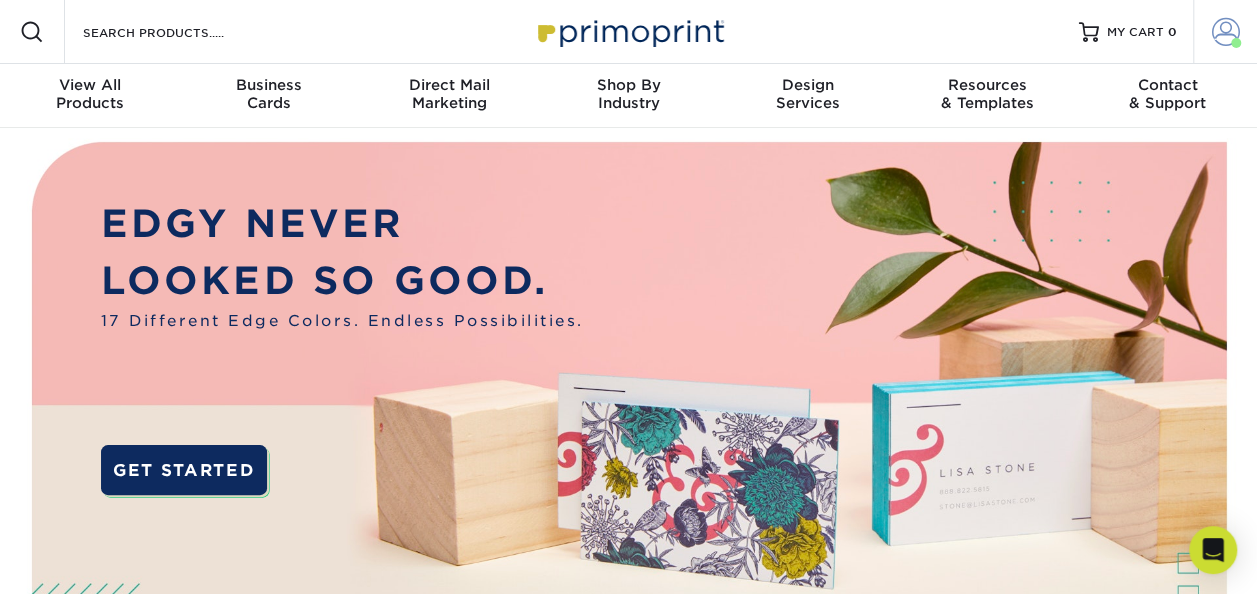 click on "Account" at bounding box center [1225, 32] 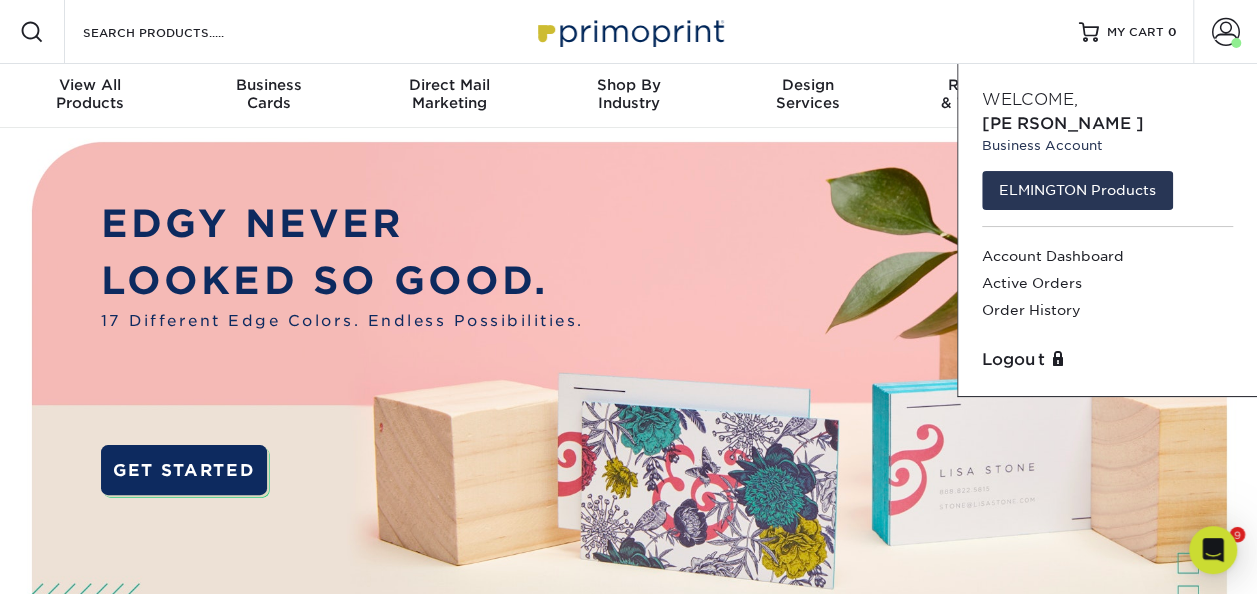 scroll, scrollTop: 0, scrollLeft: 0, axis: both 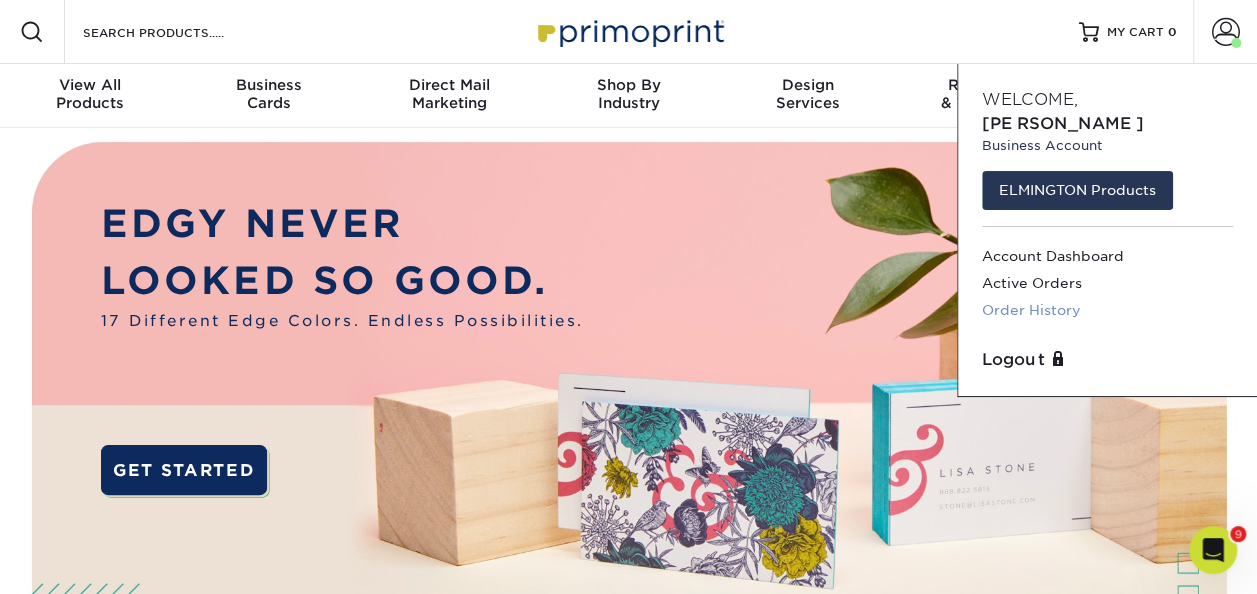 click on "Order History" at bounding box center [1107, 310] 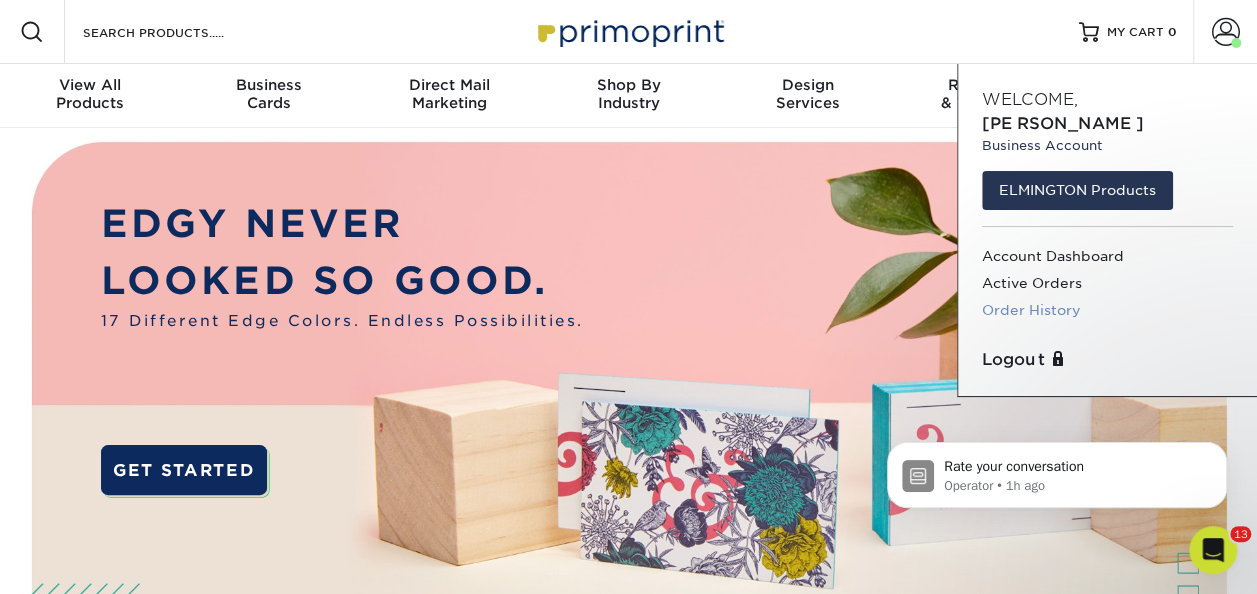 scroll, scrollTop: 0, scrollLeft: 0, axis: both 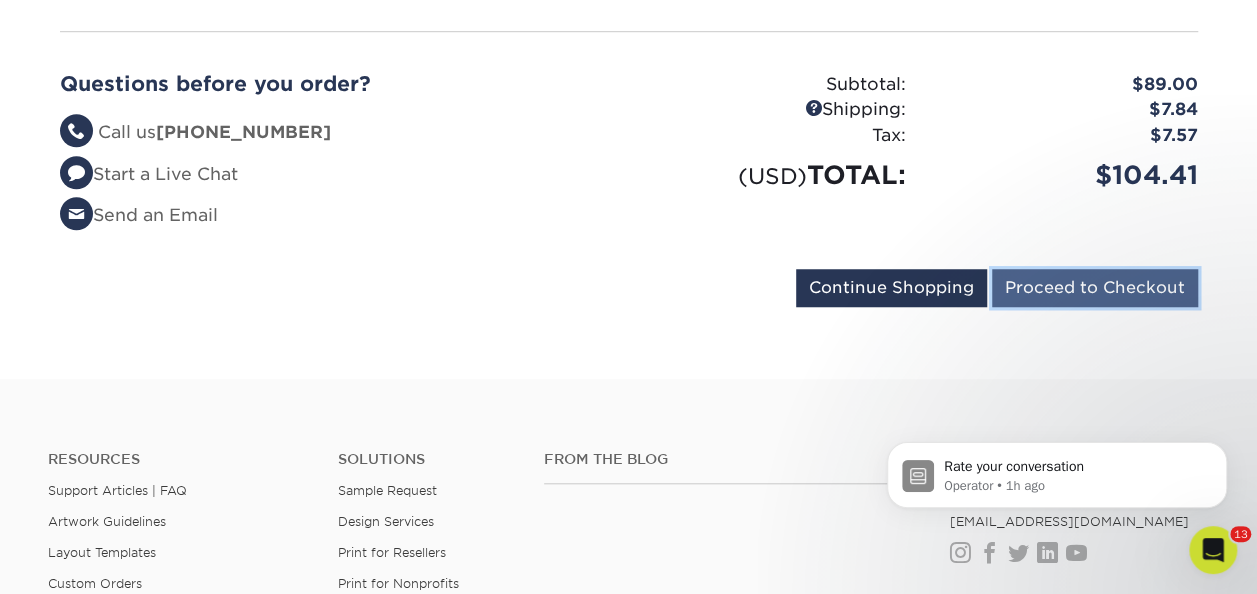 click on "Proceed to Checkout" at bounding box center (1095, 288) 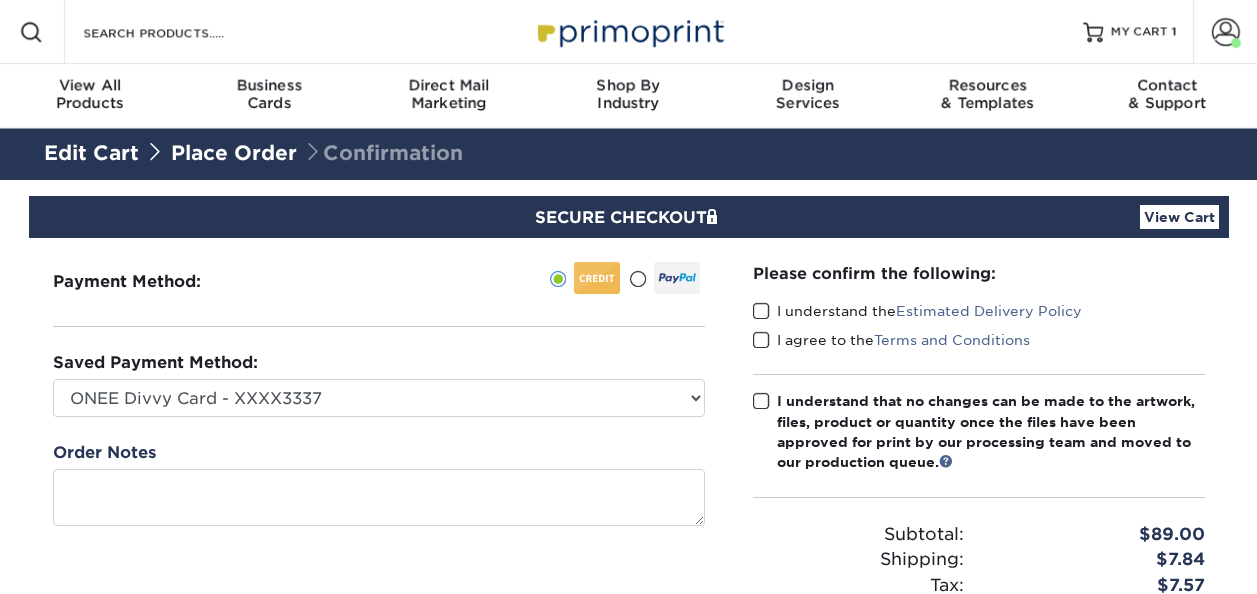 scroll, scrollTop: 0, scrollLeft: 0, axis: both 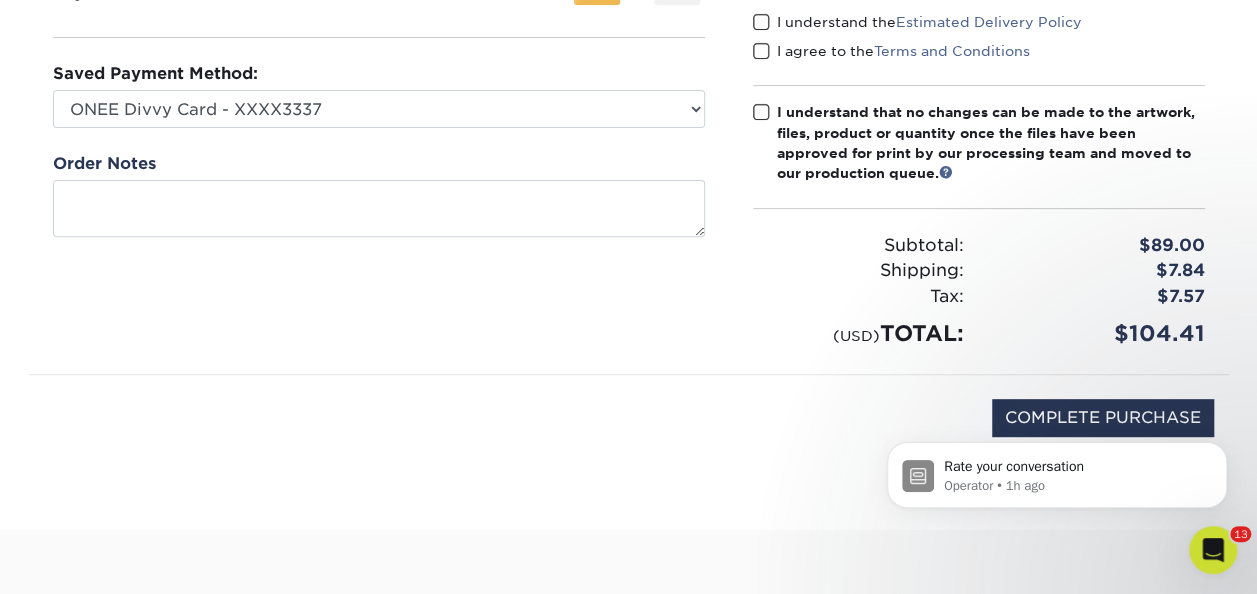 click at bounding box center (761, 22) 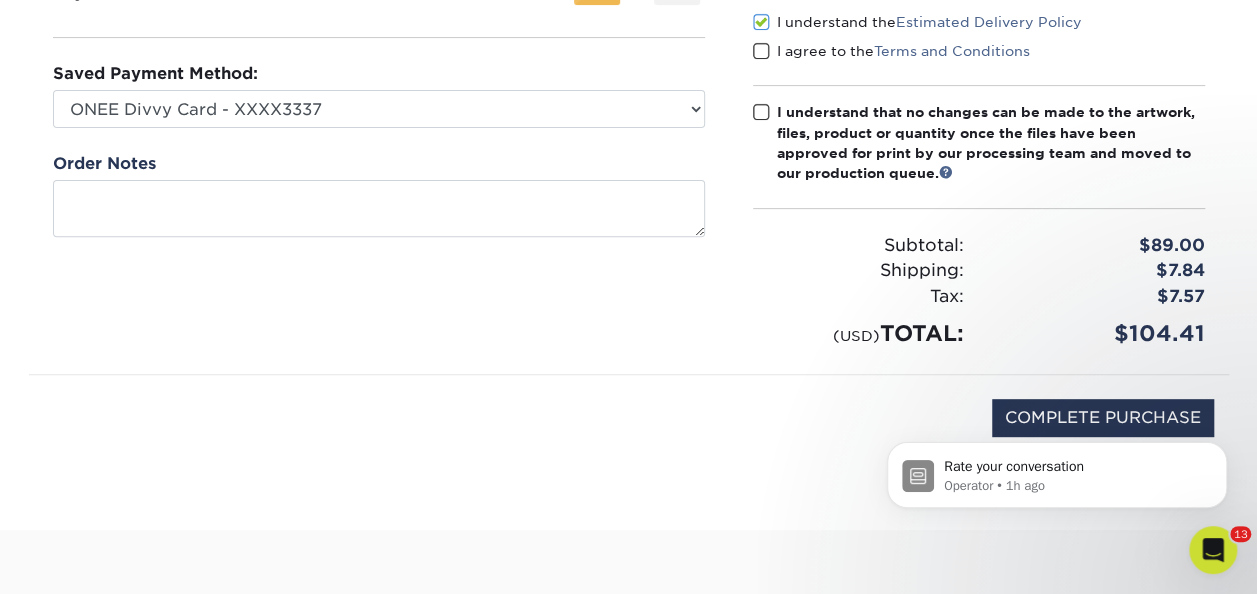 click at bounding box center (761, 51) 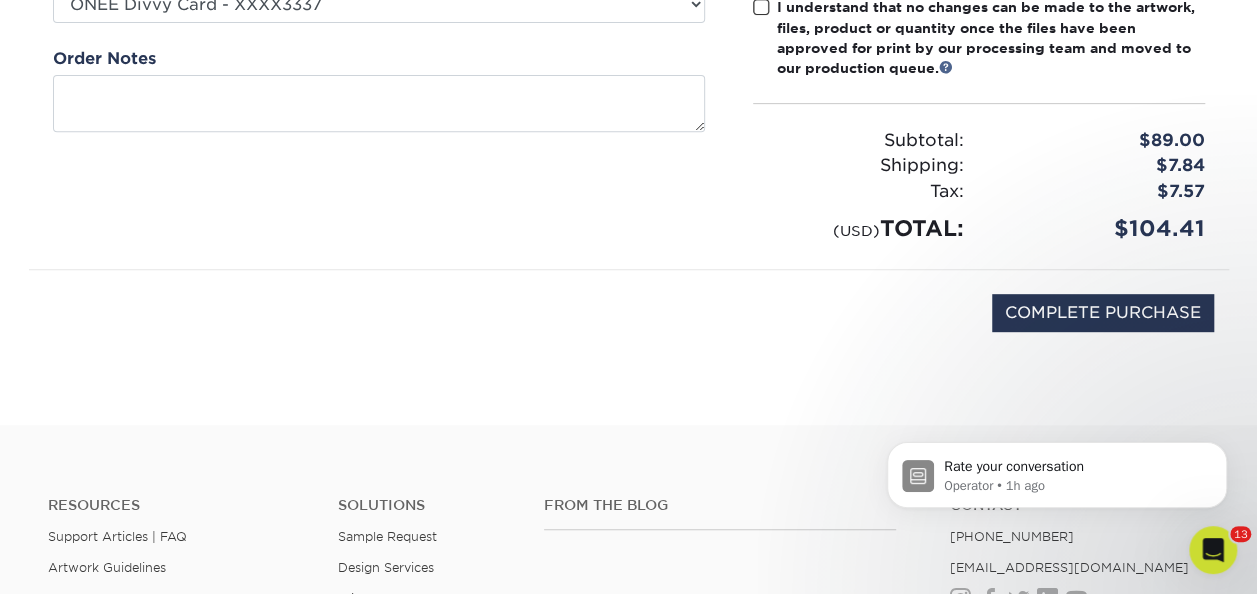 scroll, scrollTop: 395, scrollLeft: 0, axis: vertical 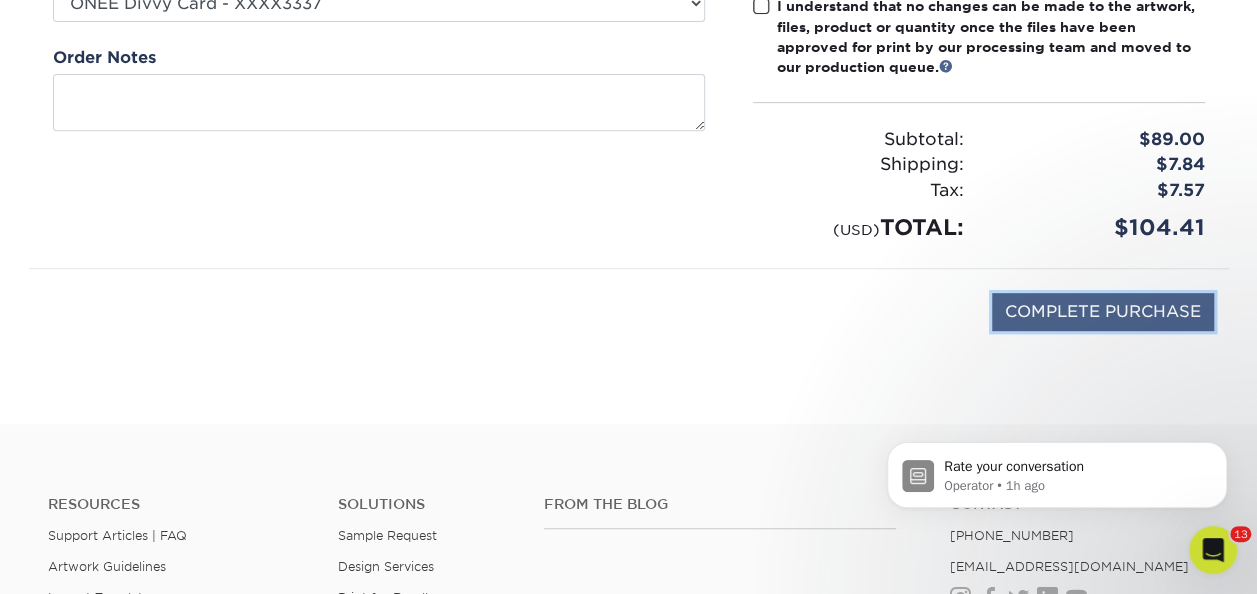 click on "COMPLETE PURCHASE" at bounding box center (1103, 312) 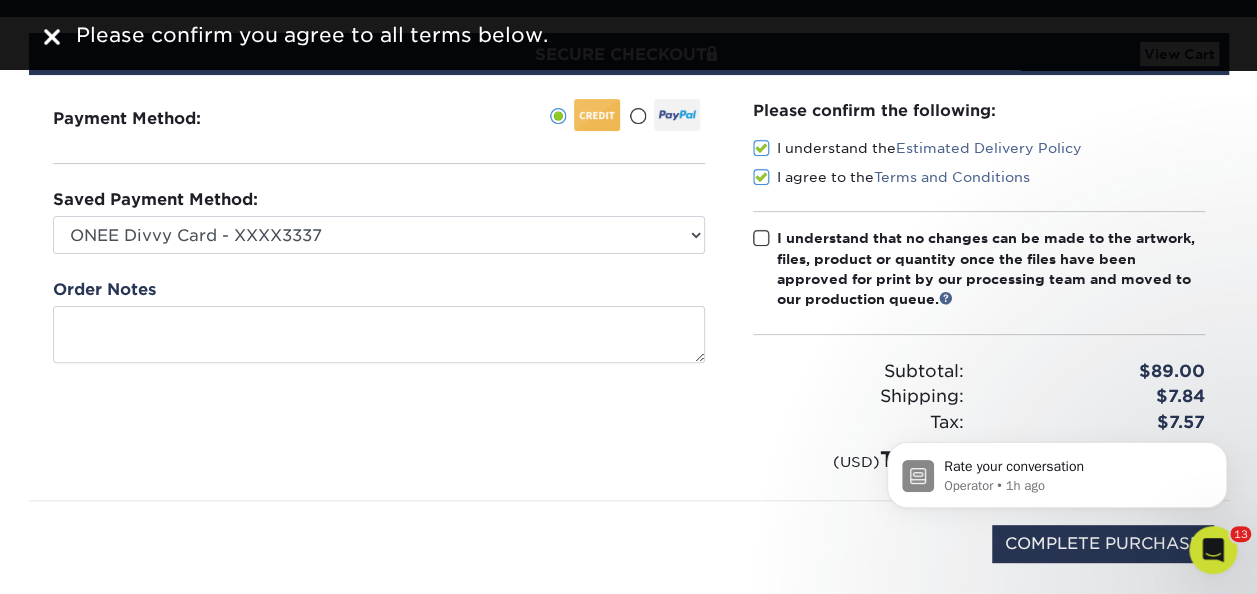 scroll, scrollTop: 162, scrollLeft: 0, axis: vertical 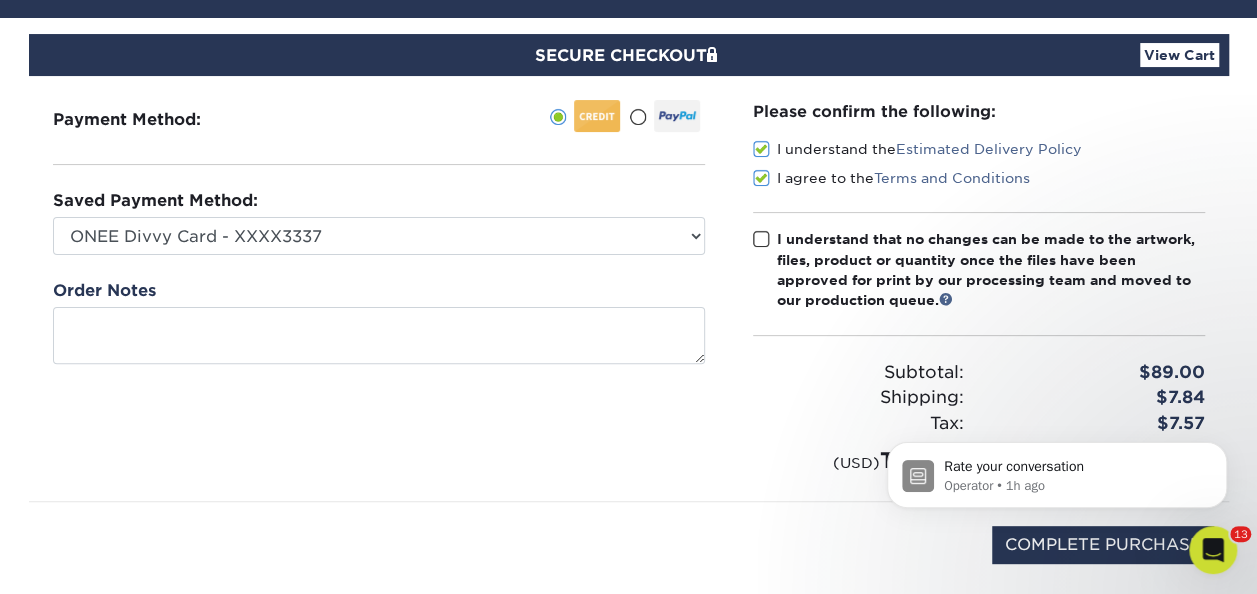click on "Please confirm the following:
I understand the  Estimated Delivery Policy
I agree to the  Terms and Conditions
Subtotal: Shipping:" at bounding box center (979, 288) 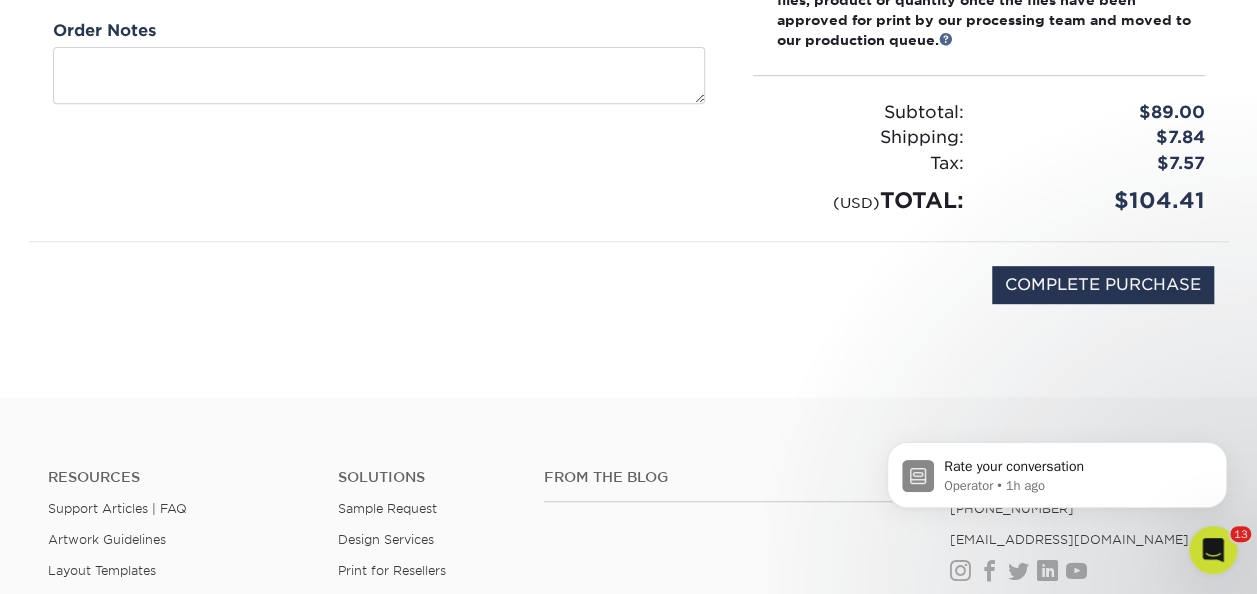 scroll, scrollTop: 424, scrollLeft: 0, axis: vertical 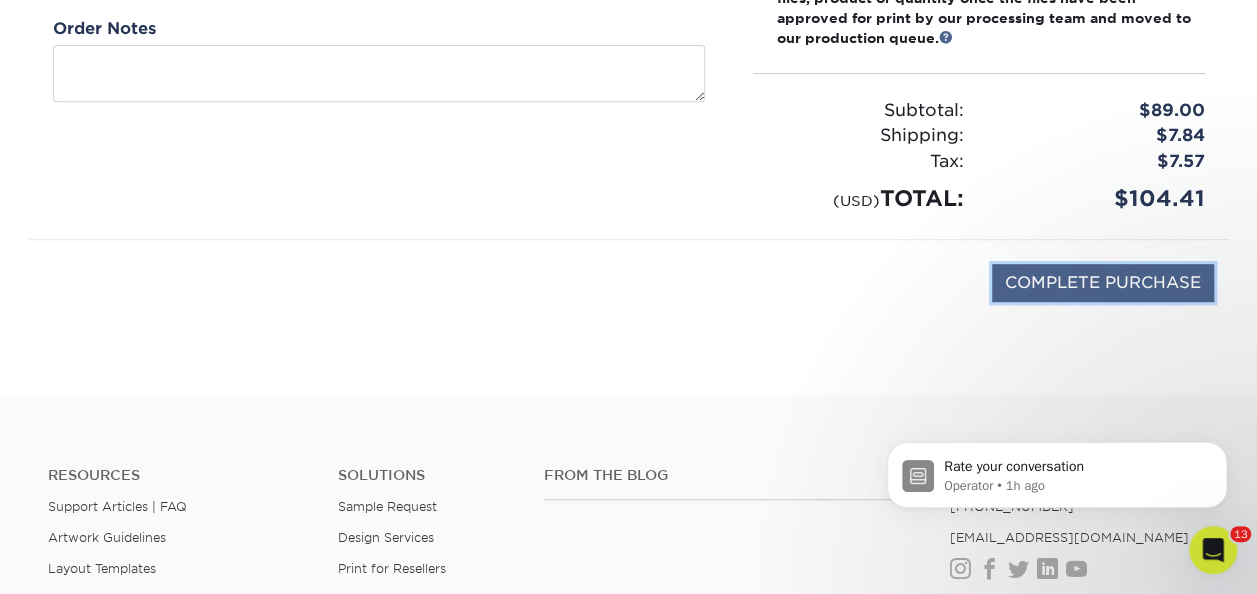 click on "COMPLETE PURCHASE" at bounding box center (1103, 283) 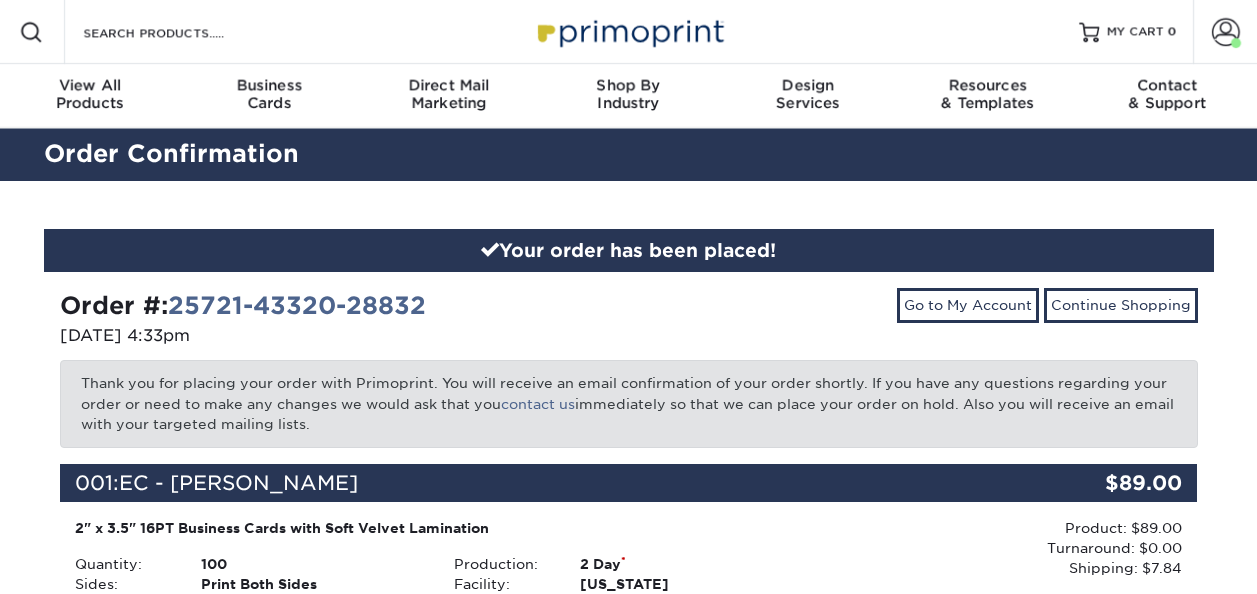 scroll, scrollTop: 0, scrollLeft: 0, axis: both 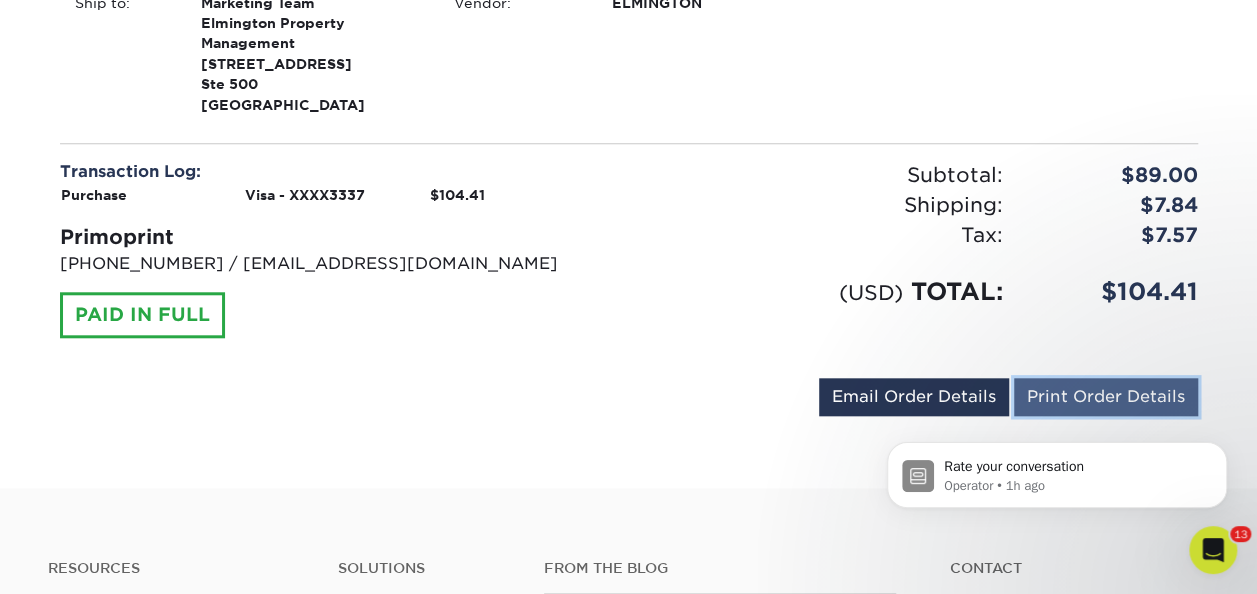 click on "Print Order Details" at bounding box center [1106, 397] 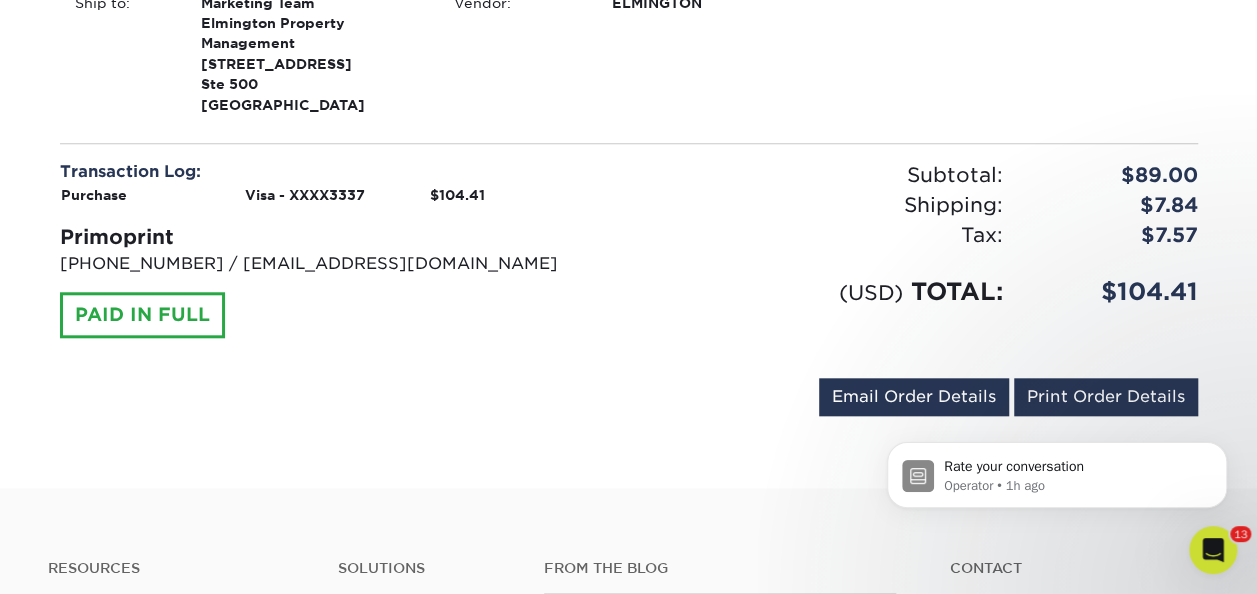 click at bounding box center [1226, -790] 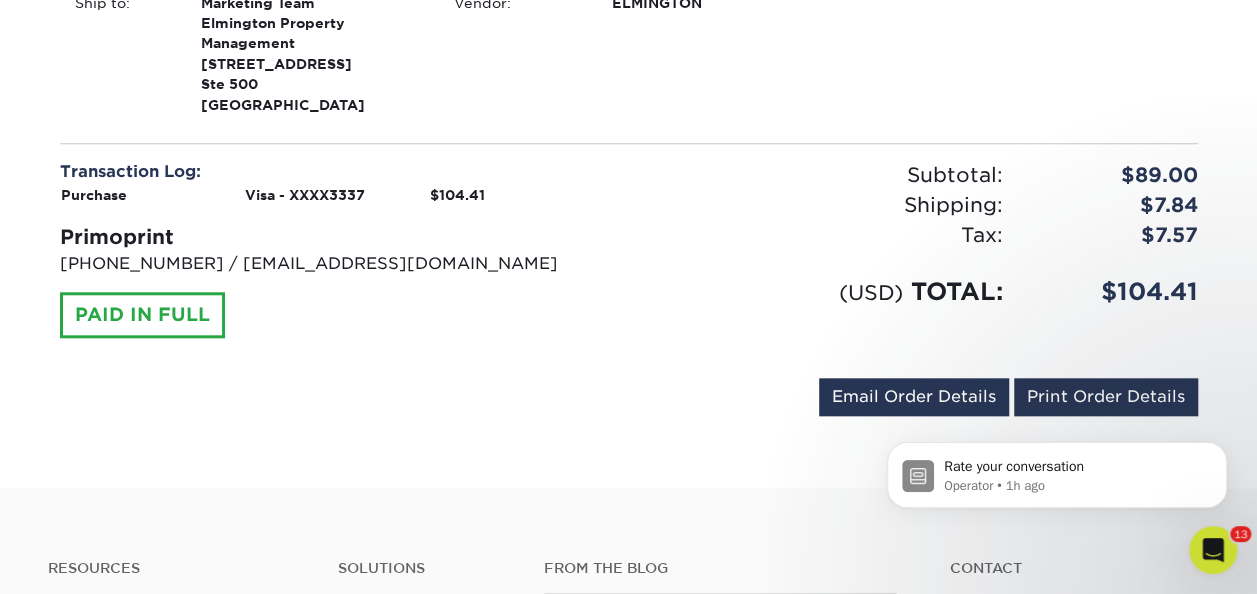 click on "ELMINGTON Products" at bounding box center [1077, -632] 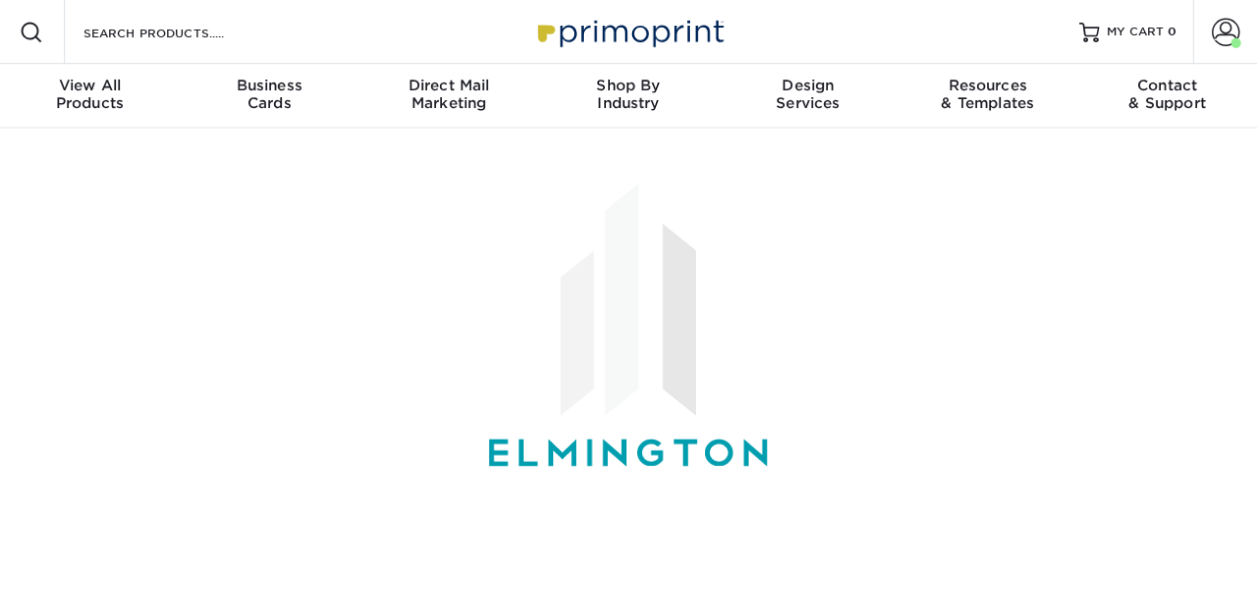 scroll, scrollTop: 0, scrollLeft: 0, axis: both 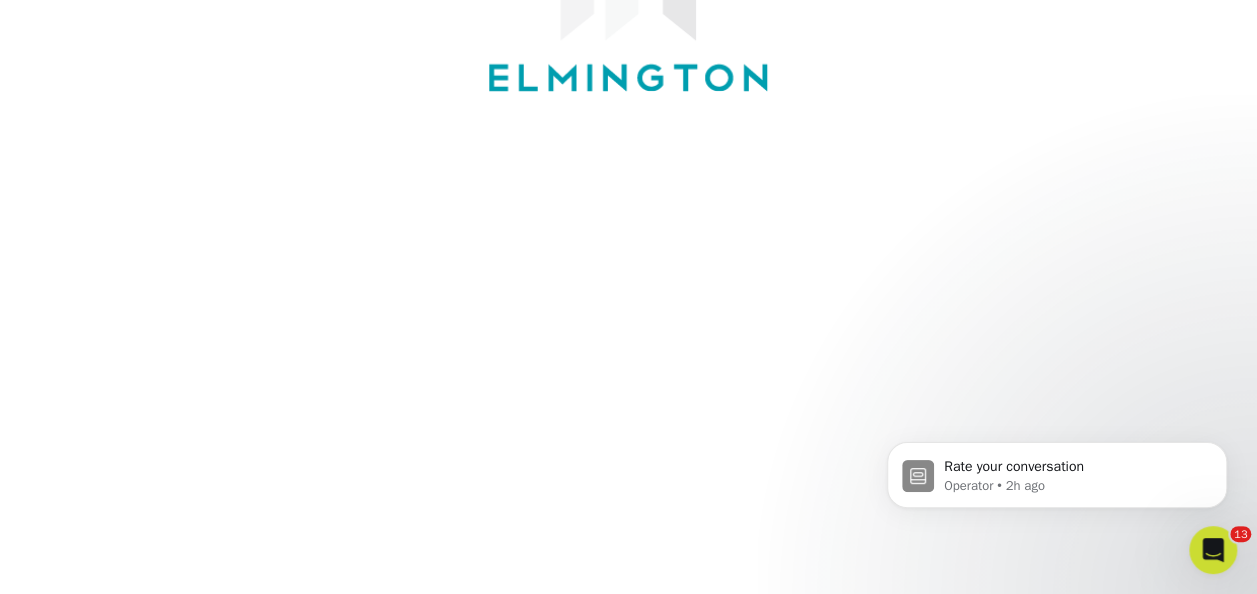 click on "Rate your conversation Operator • 2h ago" at bounding box center (1057, 383) 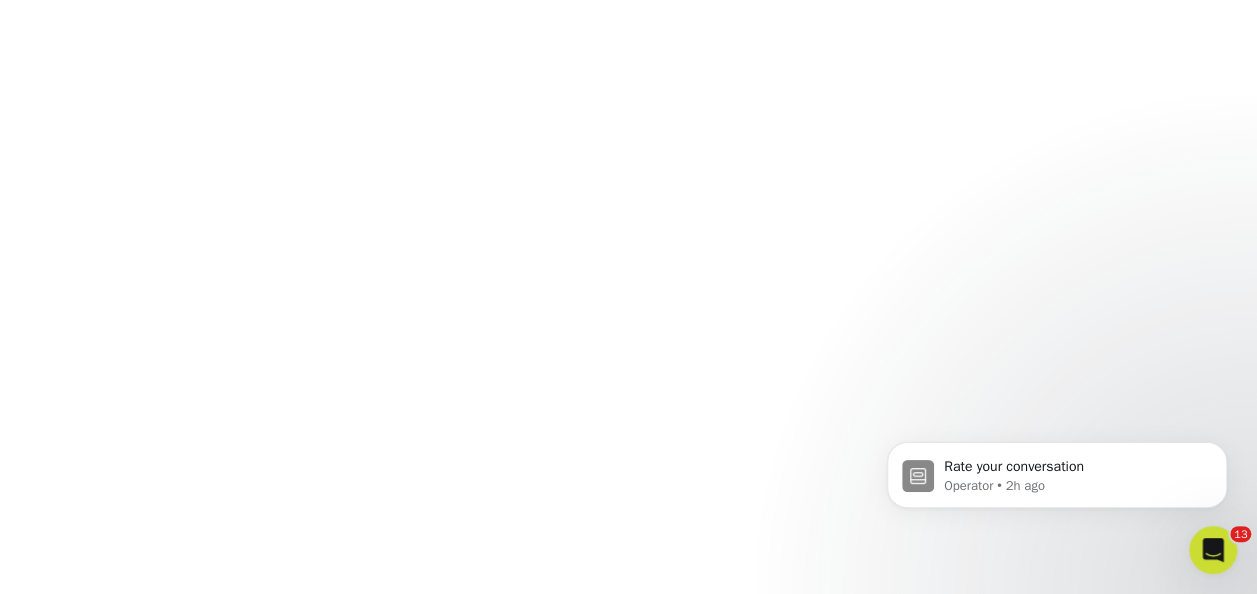 scroll, scrollTop: 575, scrollLeft: 0, axis: vertical 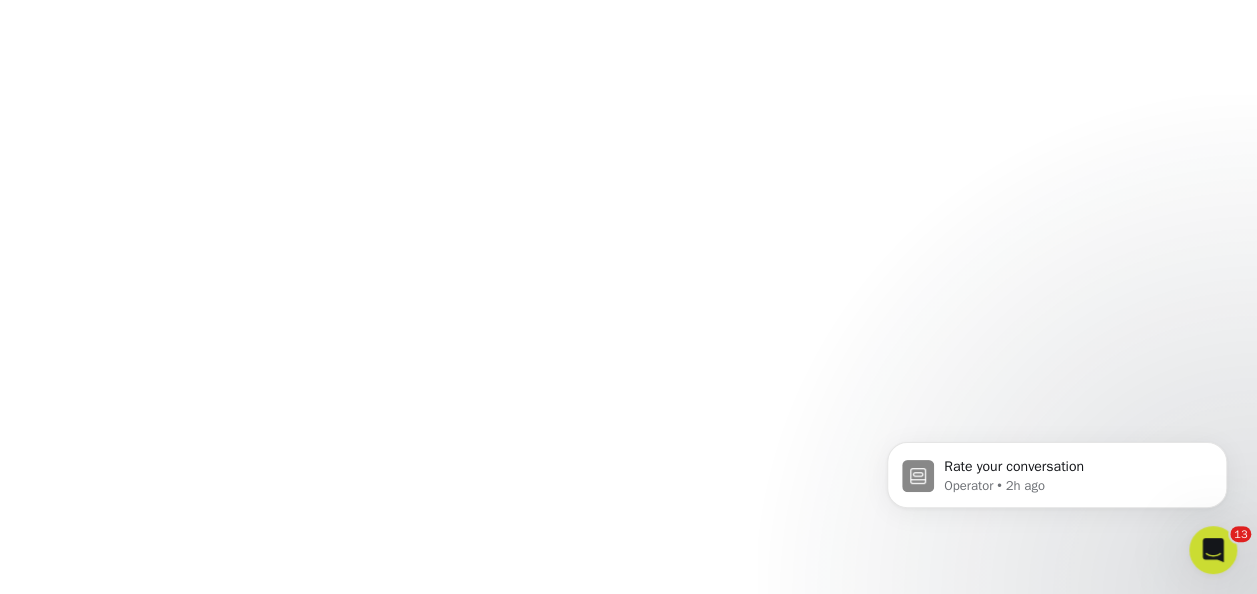 click on "Rate your conversation Operator • 2h ago" at bounding box center (1057, 470) 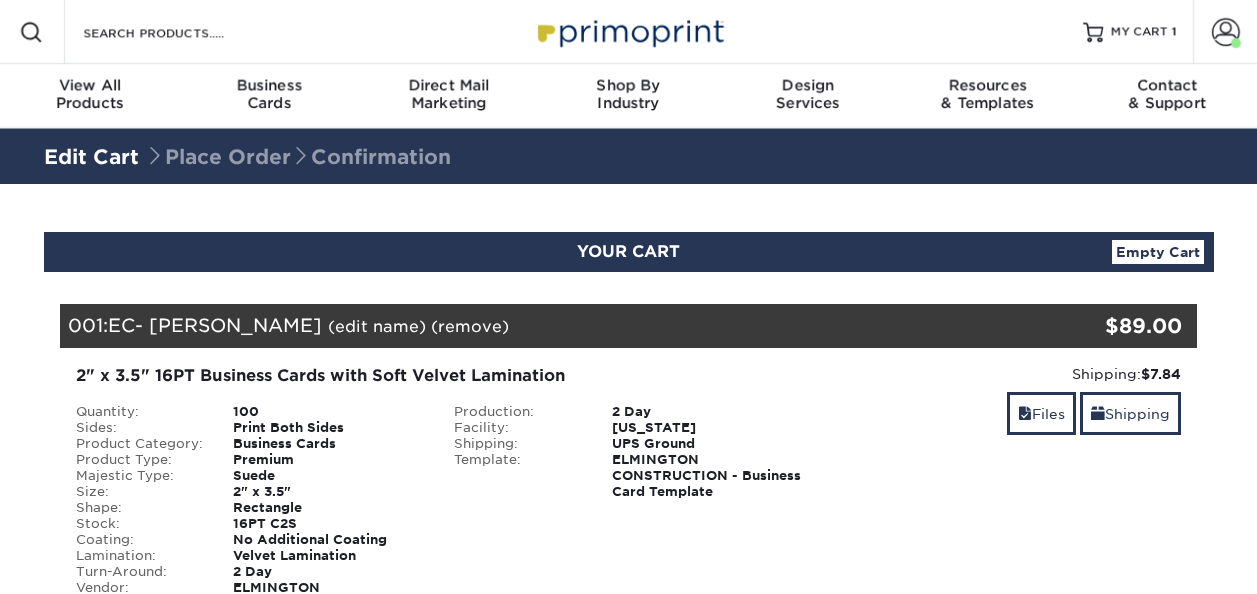 scroll, scrollTop: 0, scrollLeft: 0, axis: both 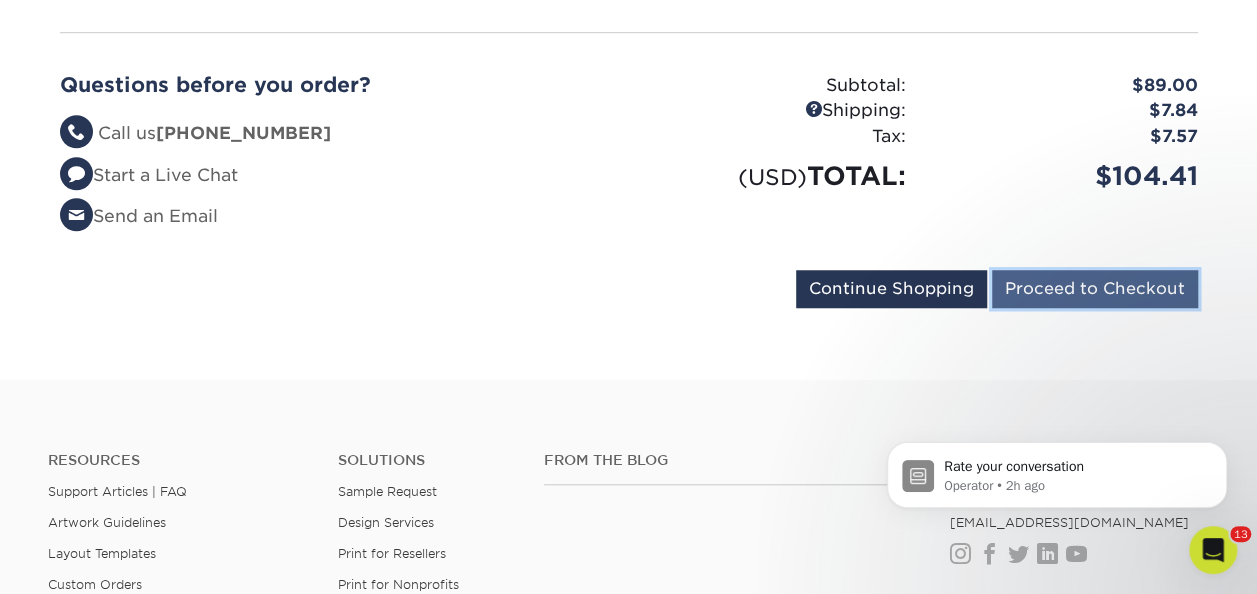 click on "Proceed to Checkout" at bounding box center (1095, 289) 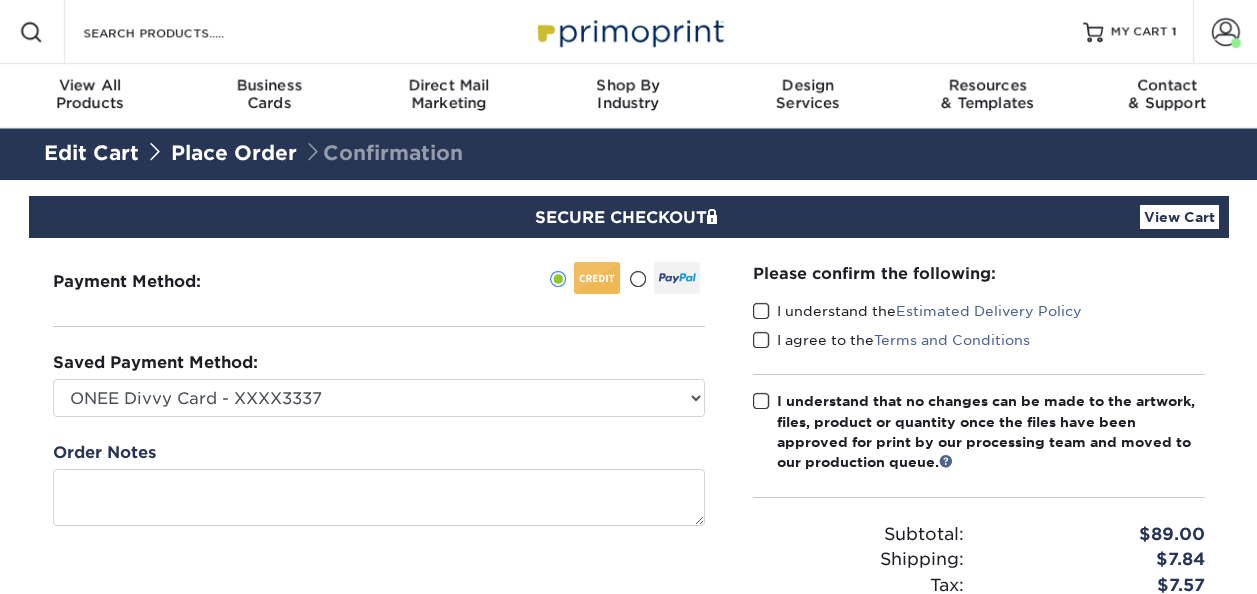 scroll, scrollTop: 0, scrollLeft: 0, axis: both 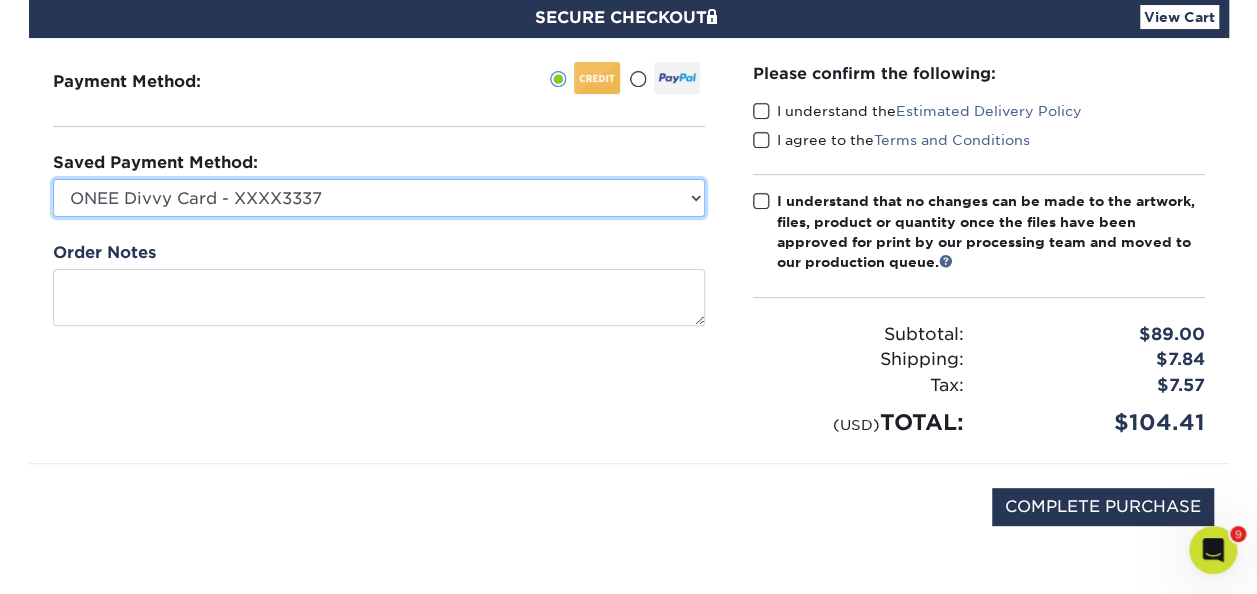 click on "ONEE Divvy Card - XXXX3337 New Credit Card" at bounding box center [379, 198] 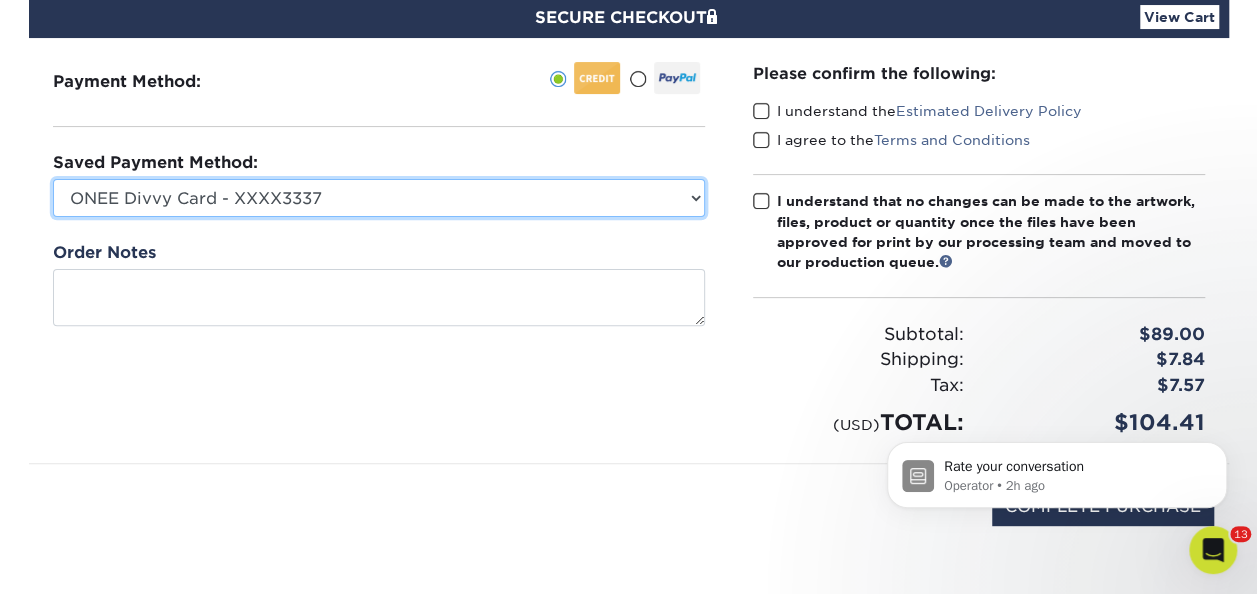 scroll, scrollTop: 0, scrollLeft: 0, axis: both 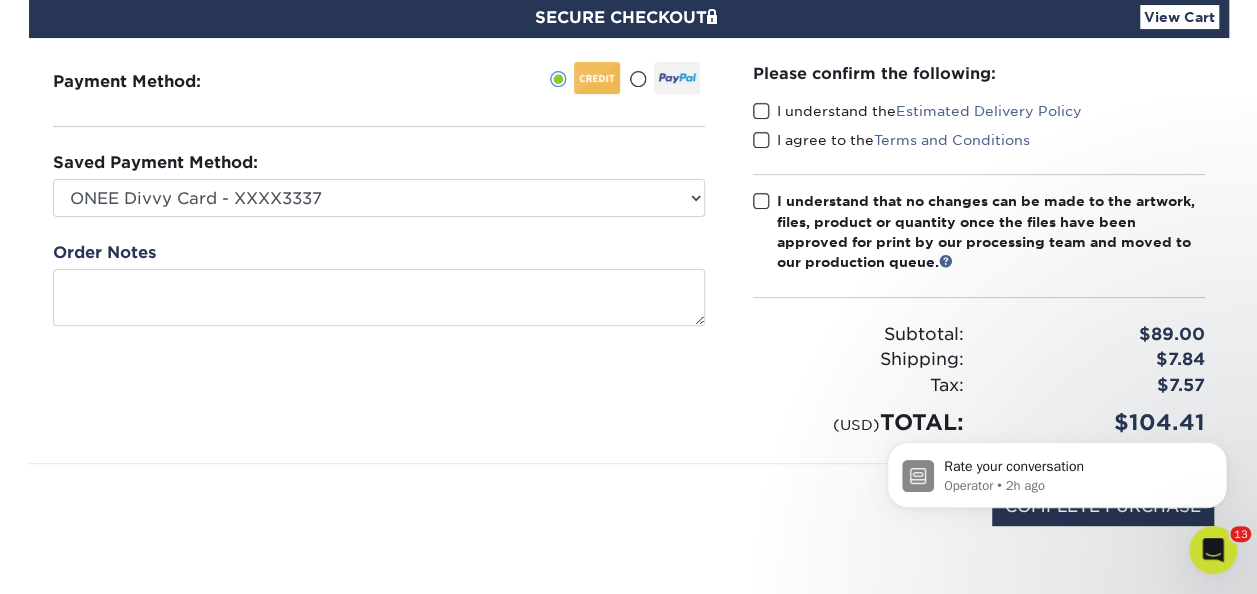 click on "Please confirm the following:
I understand the  Estimated Delivery Policy
I agree to the  Terms and Conditions
Subtotal: Shipping:" at bounding box center [979, 250] 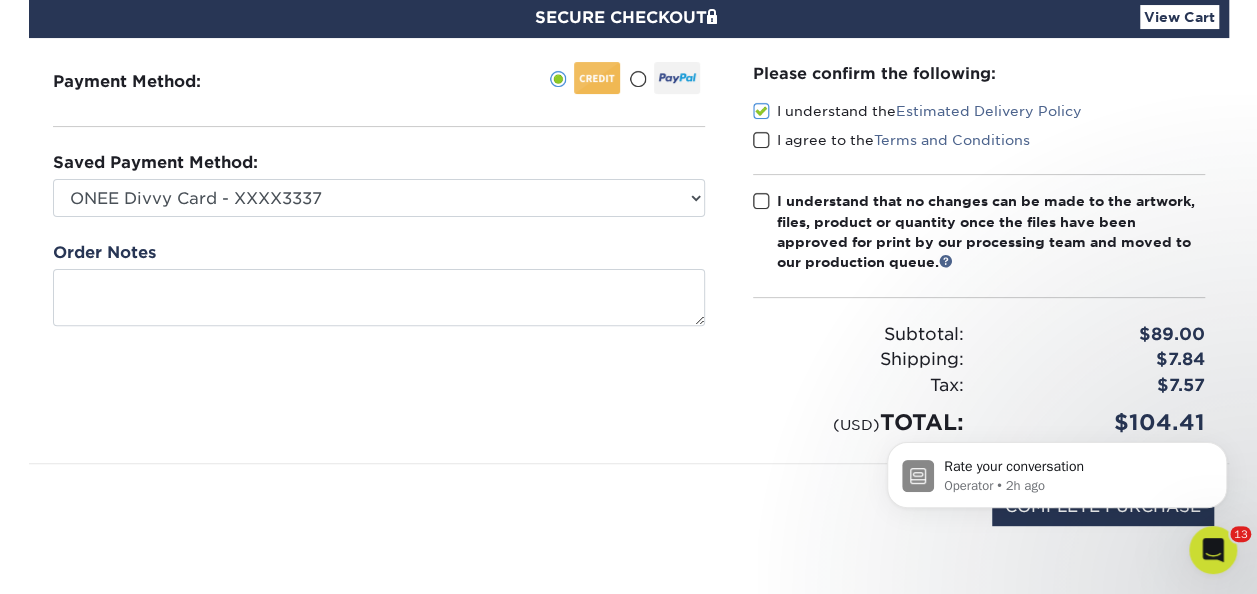click at bounding box center (761, 140) 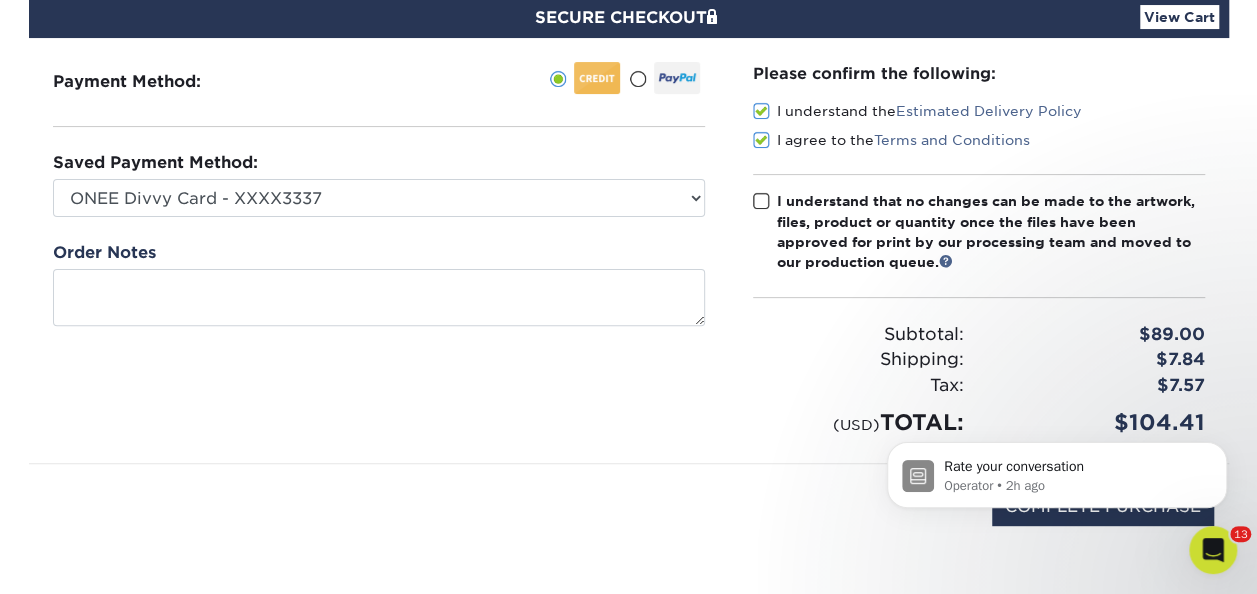 click at bounding box center (761, 201) 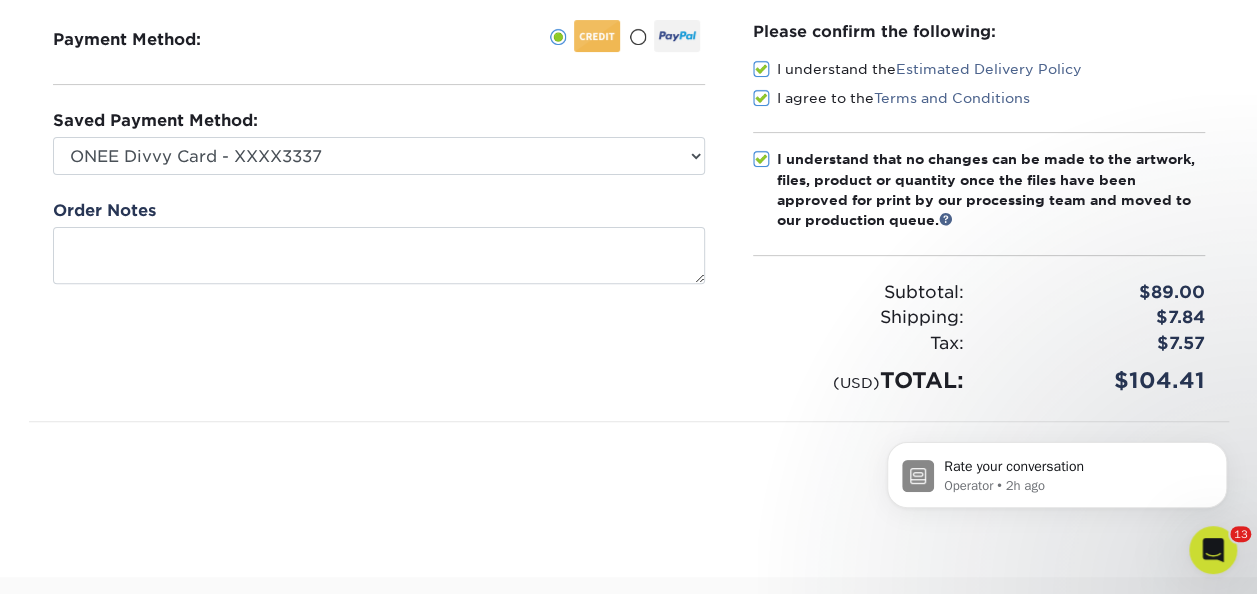 scroll, scrollTop: 400, scrollLeft: 0, axis: vertical 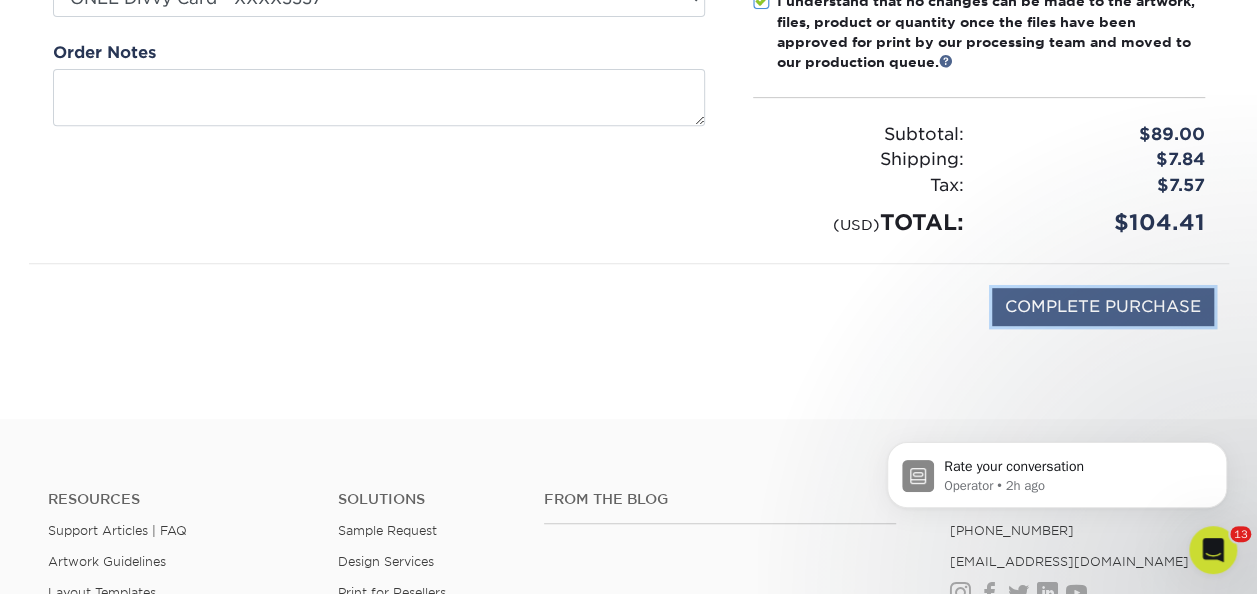 click on "COMPLETE PURCHASE" at bounding box center [1103, 307] 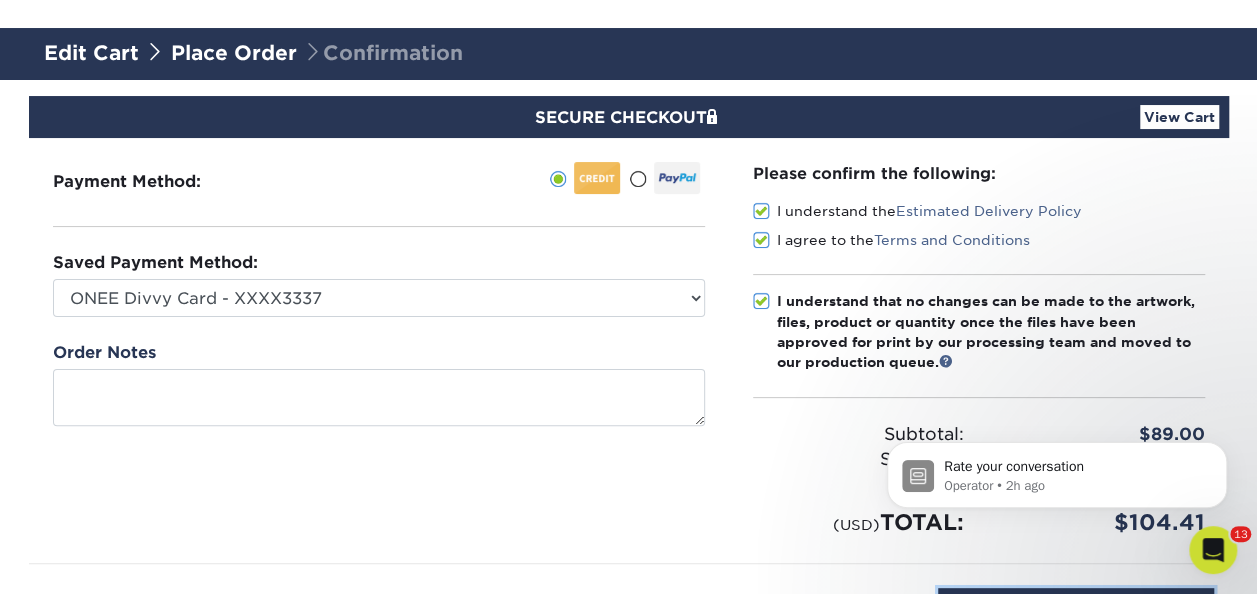 scroll, scrollTop: 200, scrollLeft: 0, axis: vertical 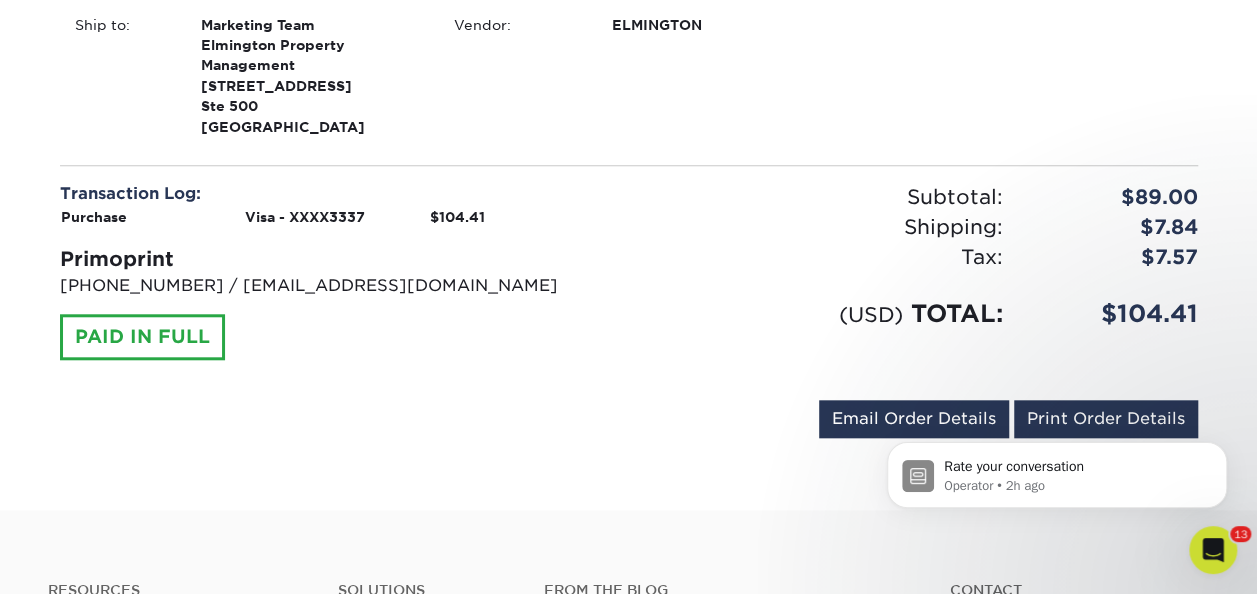 click on "Rate your conversation Operator • 2h ago" at bounding box center (1057, 470) 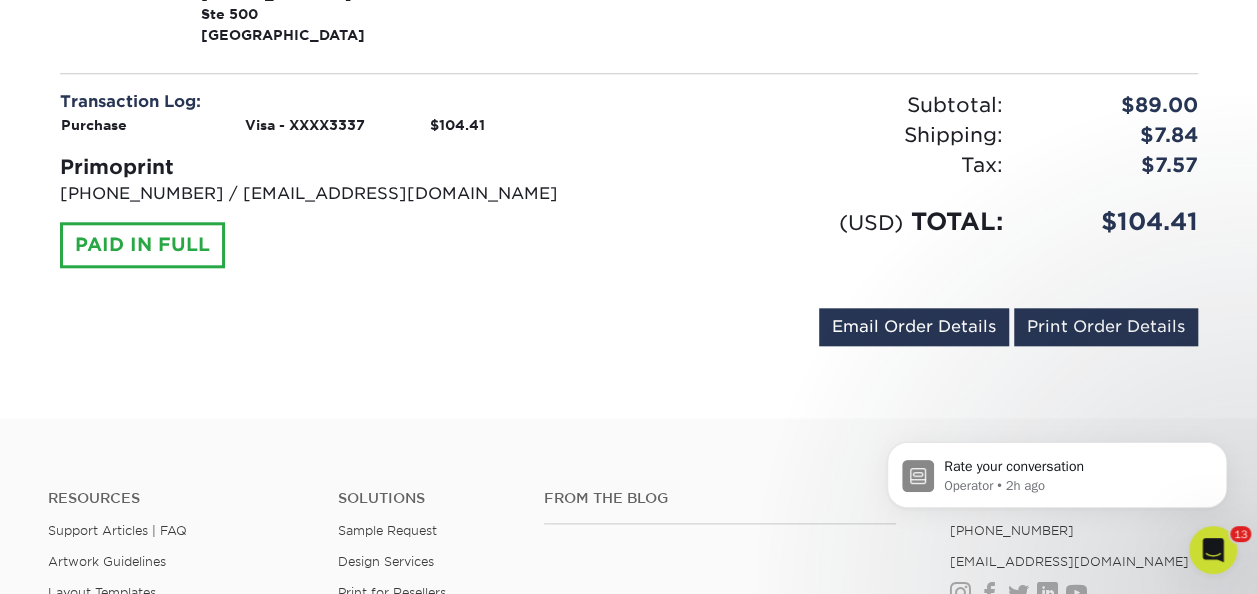 scroll, scrollTop: 1000, scrollLeft: 0, axis: vertical 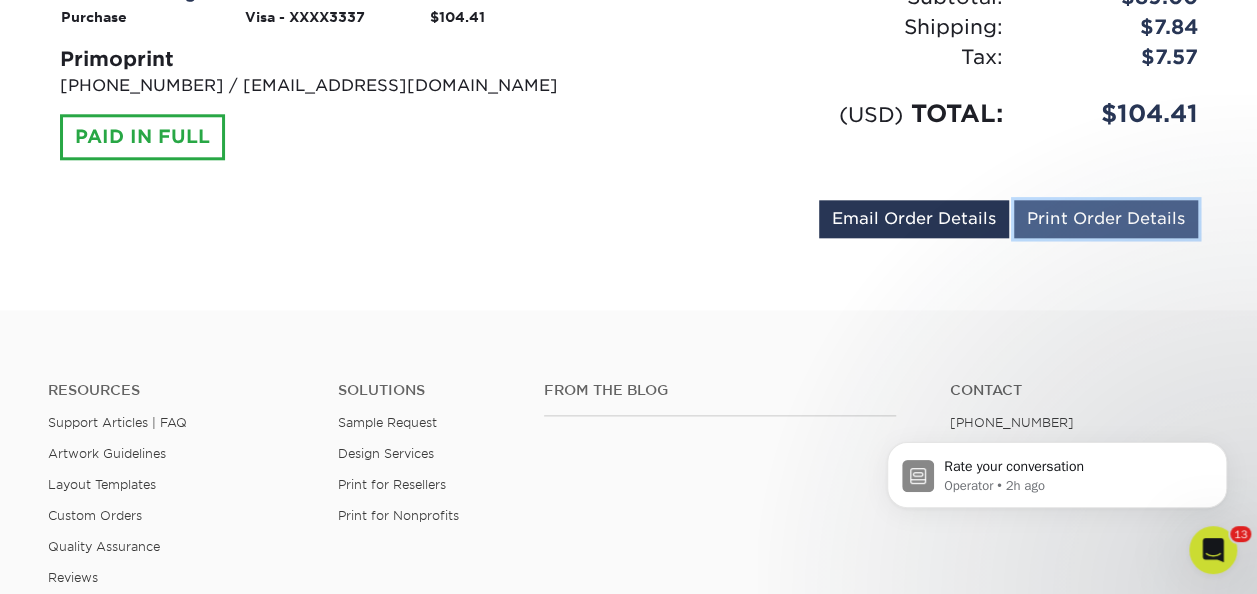 click on "Print Order Details" at bounding box center (1106, 219) 